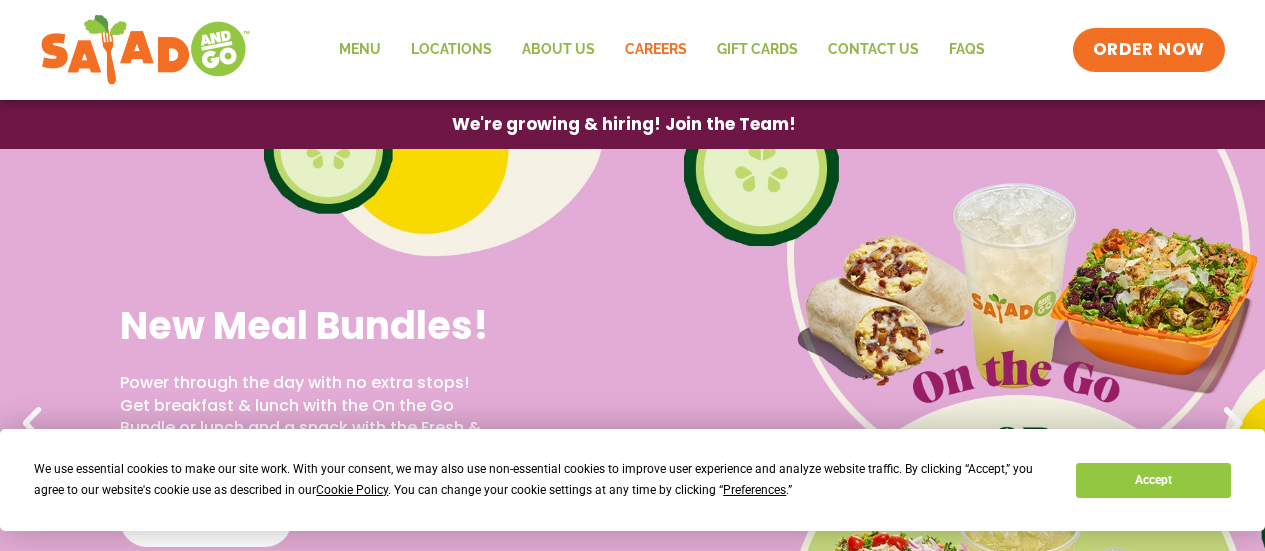 scroll, scrollTop: 0, scrollLeft: 0, axis: both 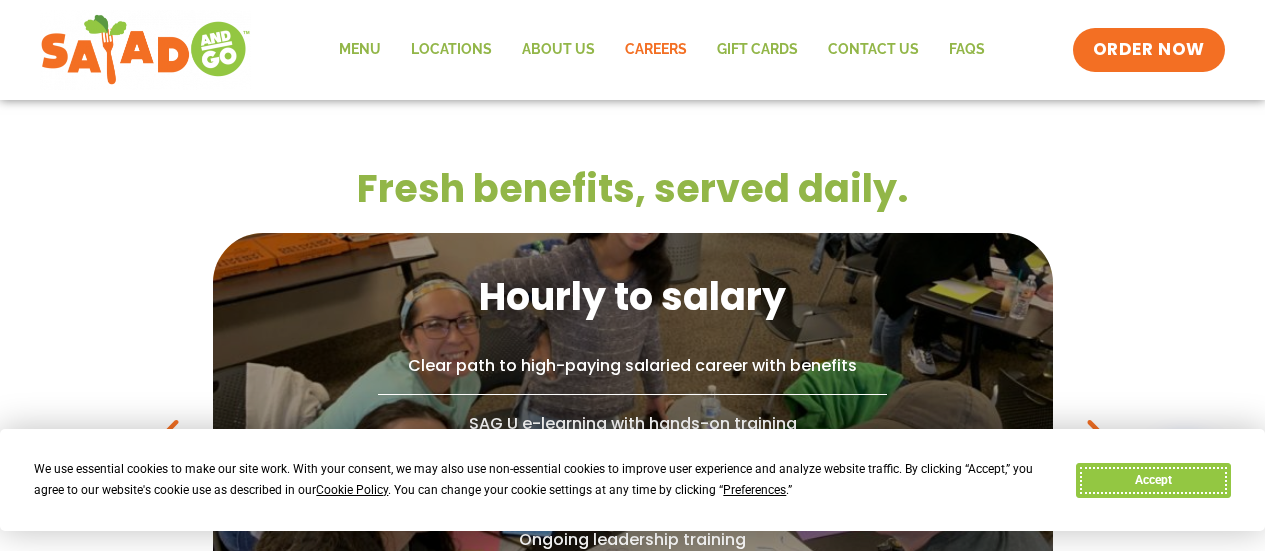 click on "Accept" at bounding box center (1153, 480) 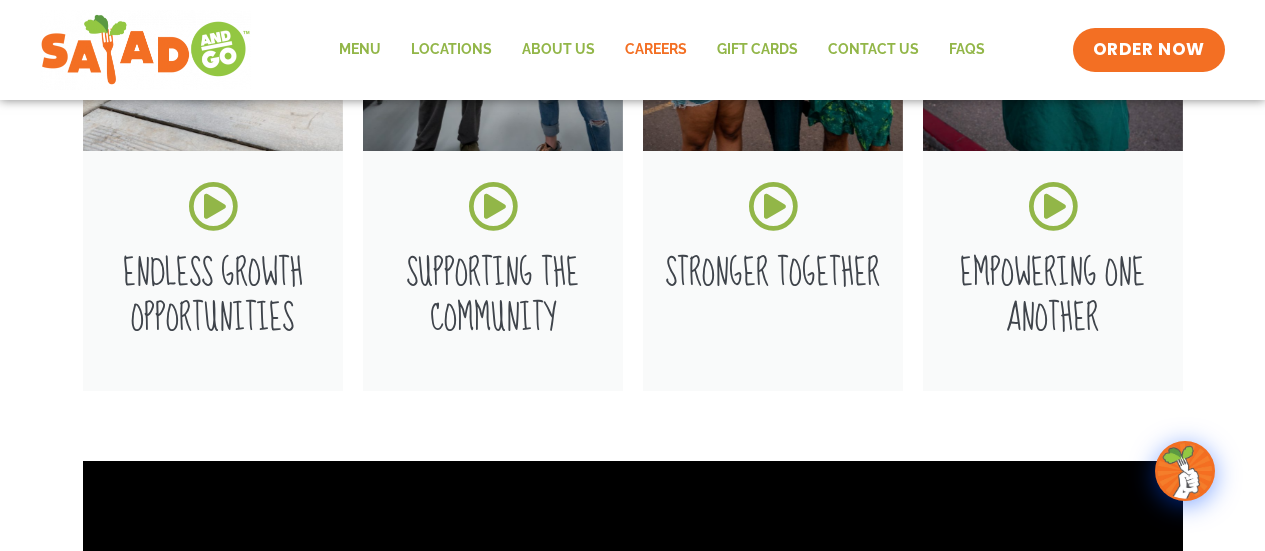 scroll, scrollTop: 2354, scrollLeft: 0, axis: vertical 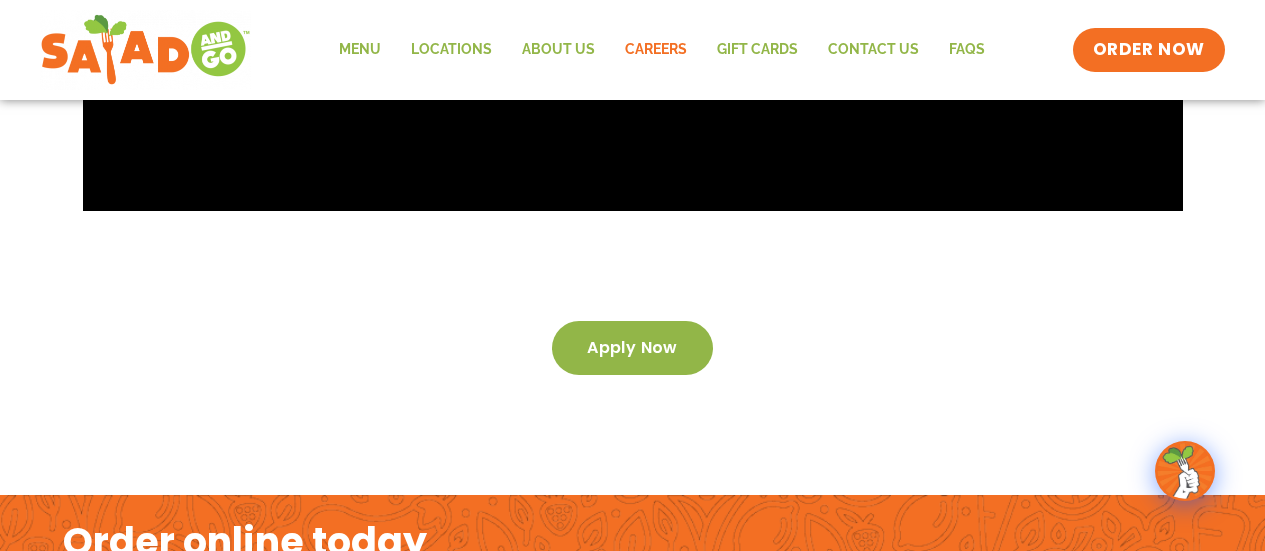 click on "Apply now" at bounding box center (632, 348) 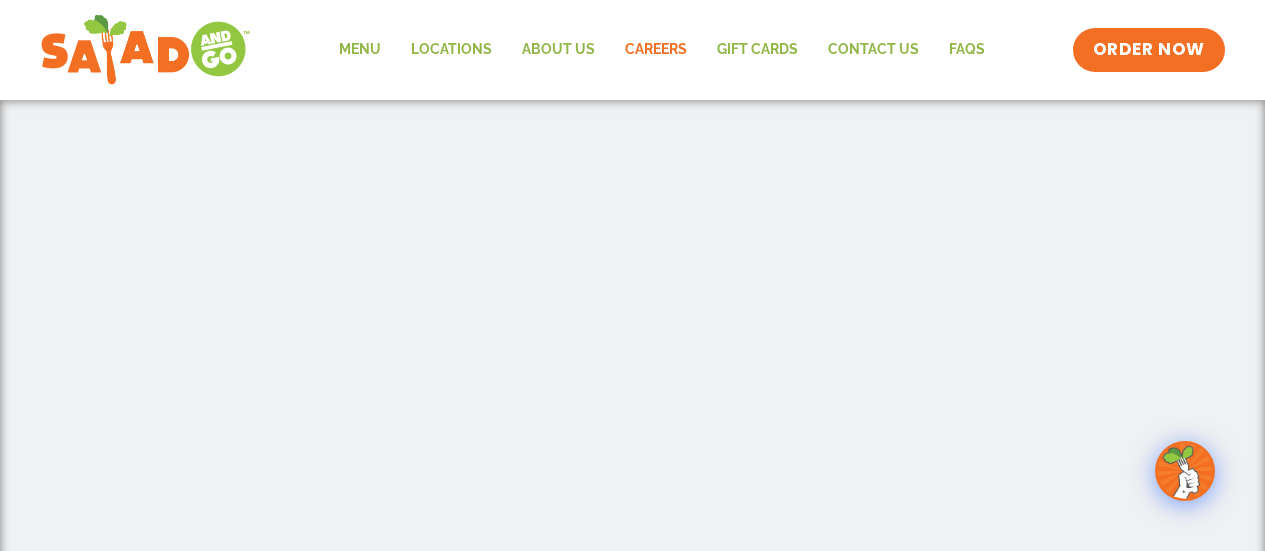 scroll, scrollTop: 435, scrollLeft: 0, axis: vertical 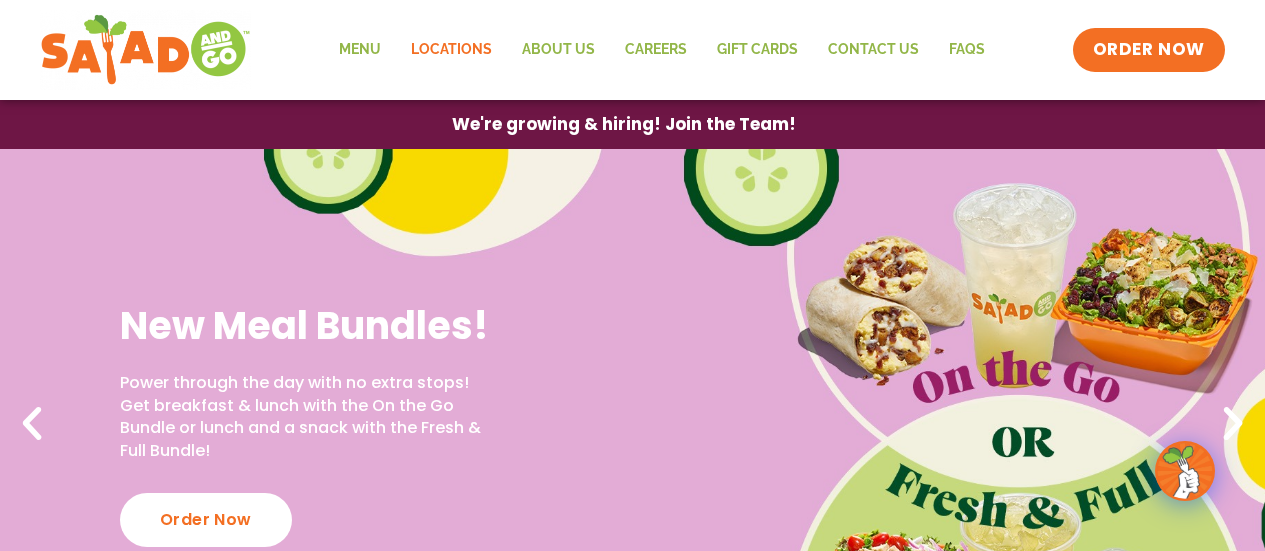 click on "Locations" 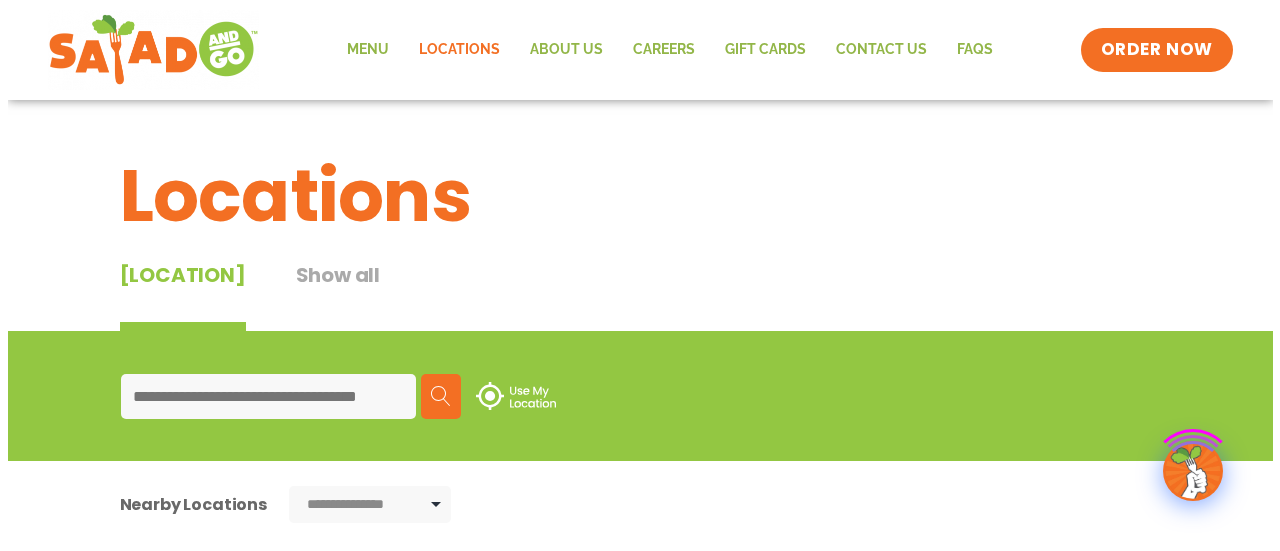 scroll, scrollTop: 0, scrollLeft: 0, axis: both 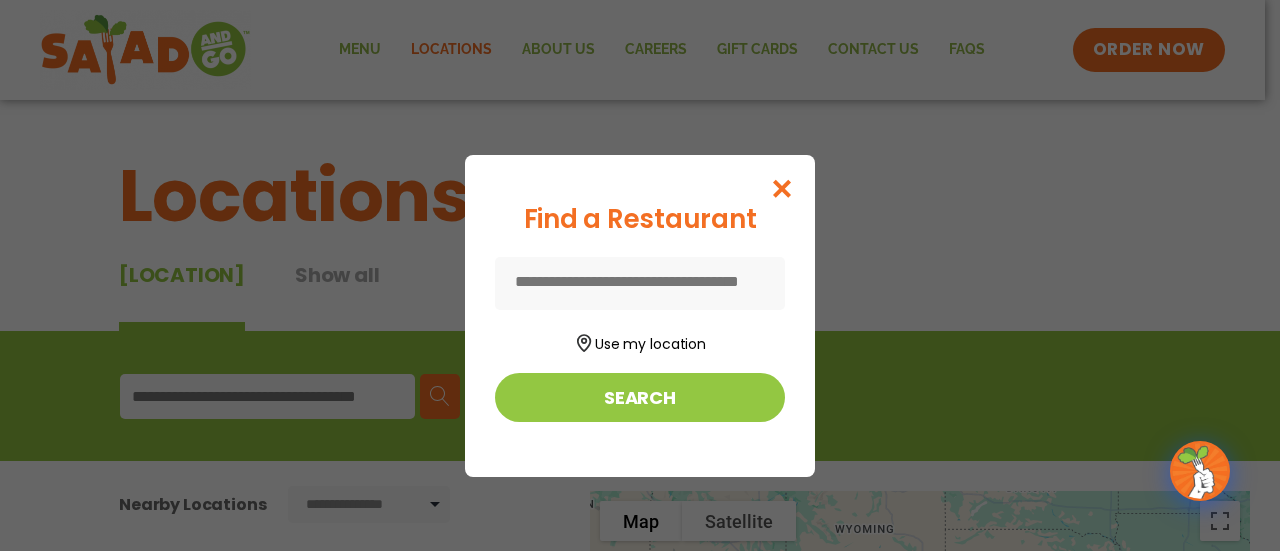 click at bounding box center (640, 283) 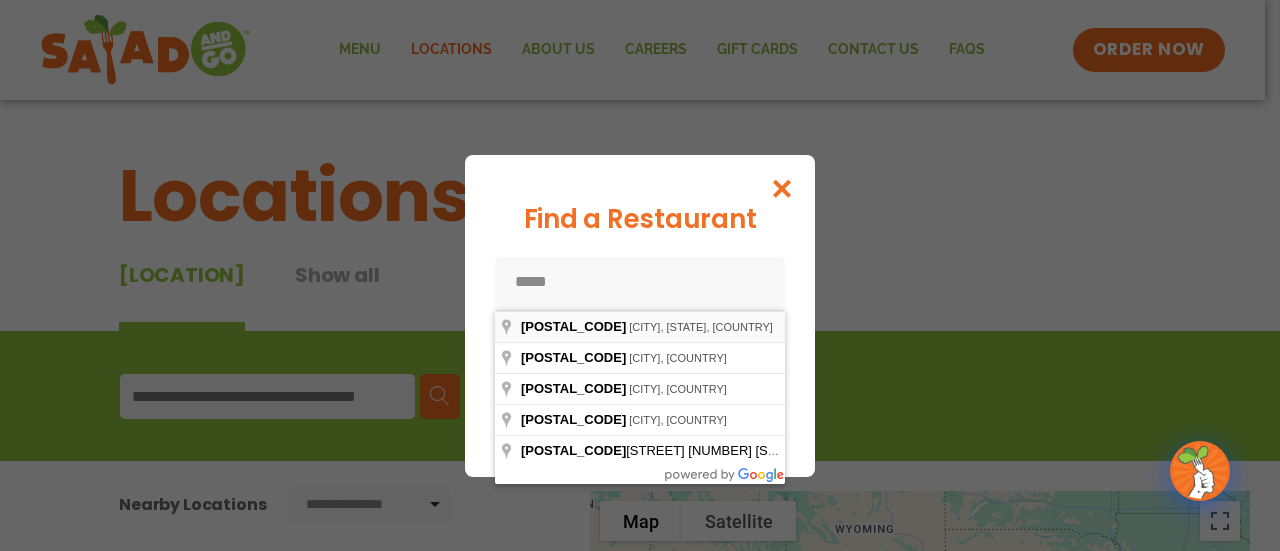 type on "**********" 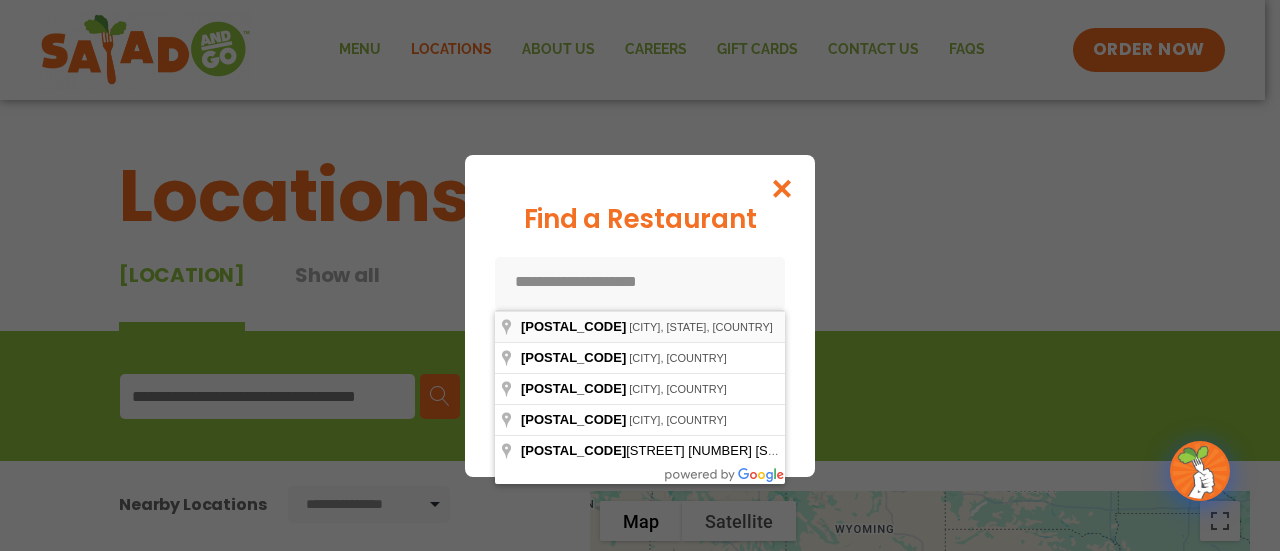 type on "**********" 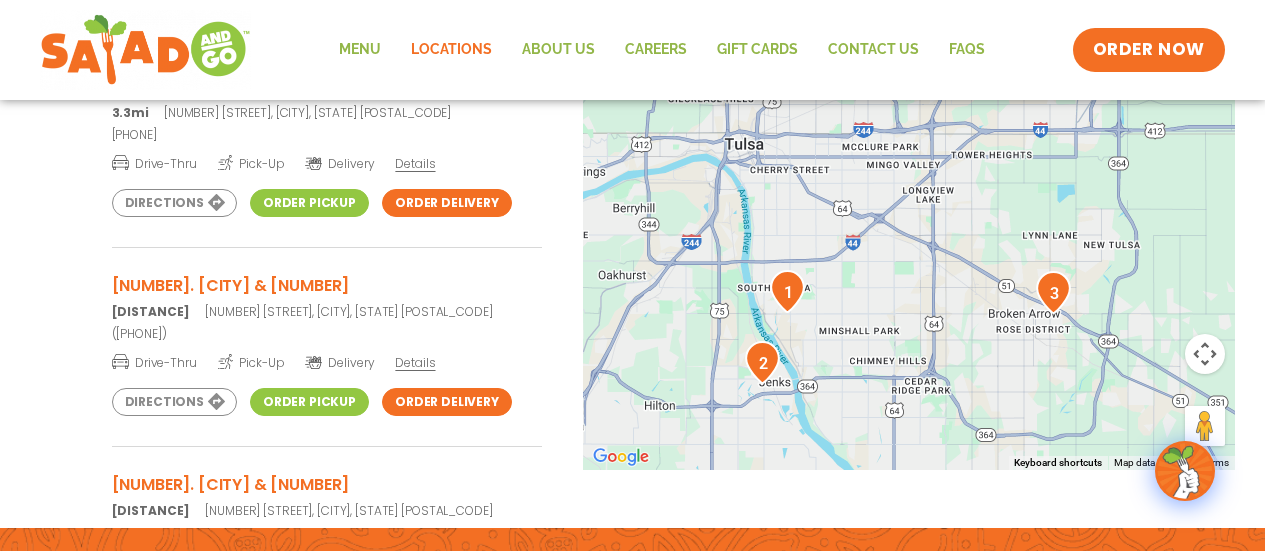 scroll, scrollTop: 697, scrollLeft: 0, axis: vertical 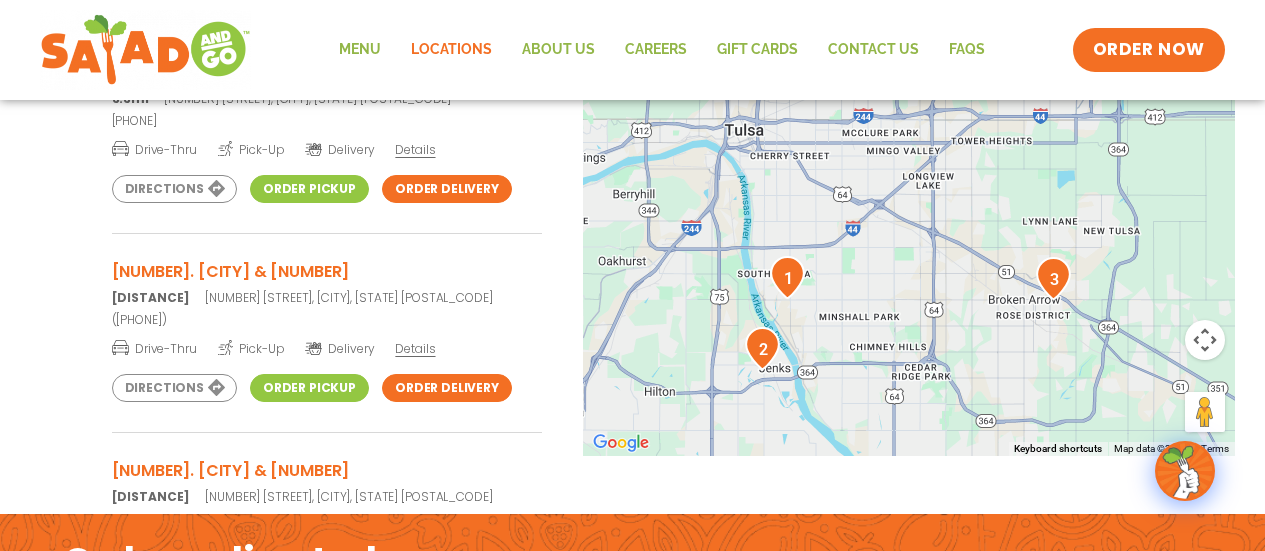 click at bounding box center (787, 277) 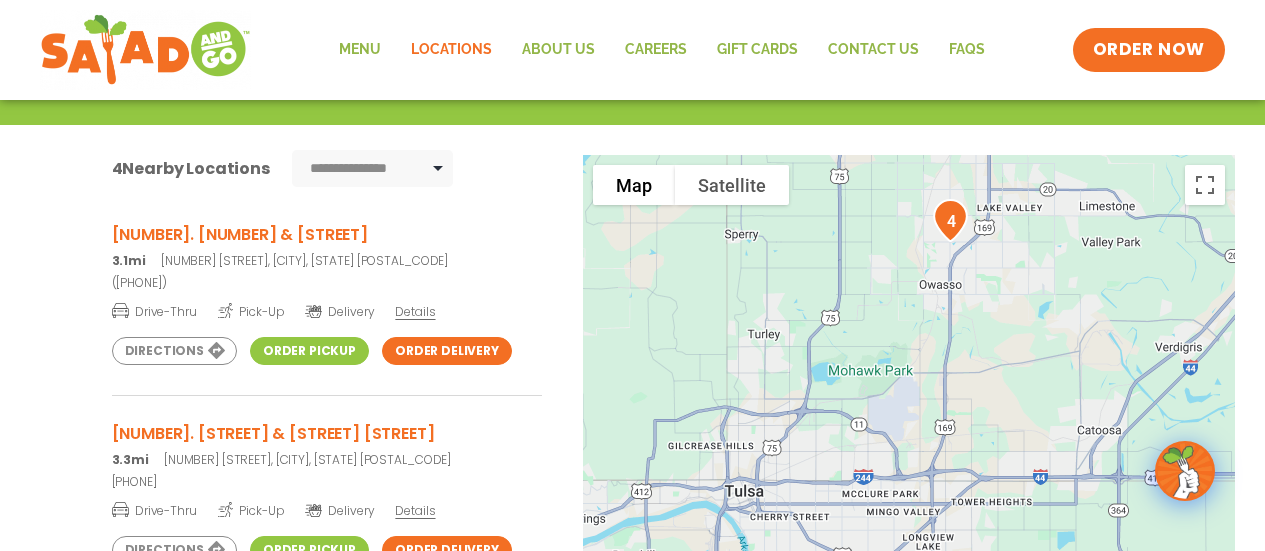 scroll, scrollTop: 322, scrollLeft: 0, axis: vertical 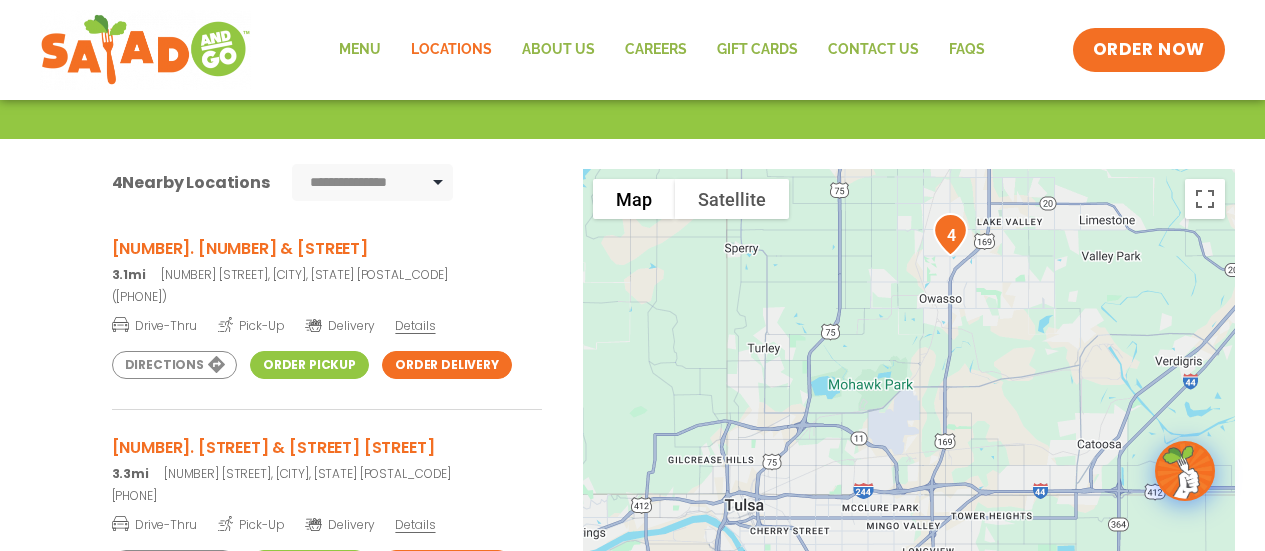 click on "Details" at bounding box center (415, 325) 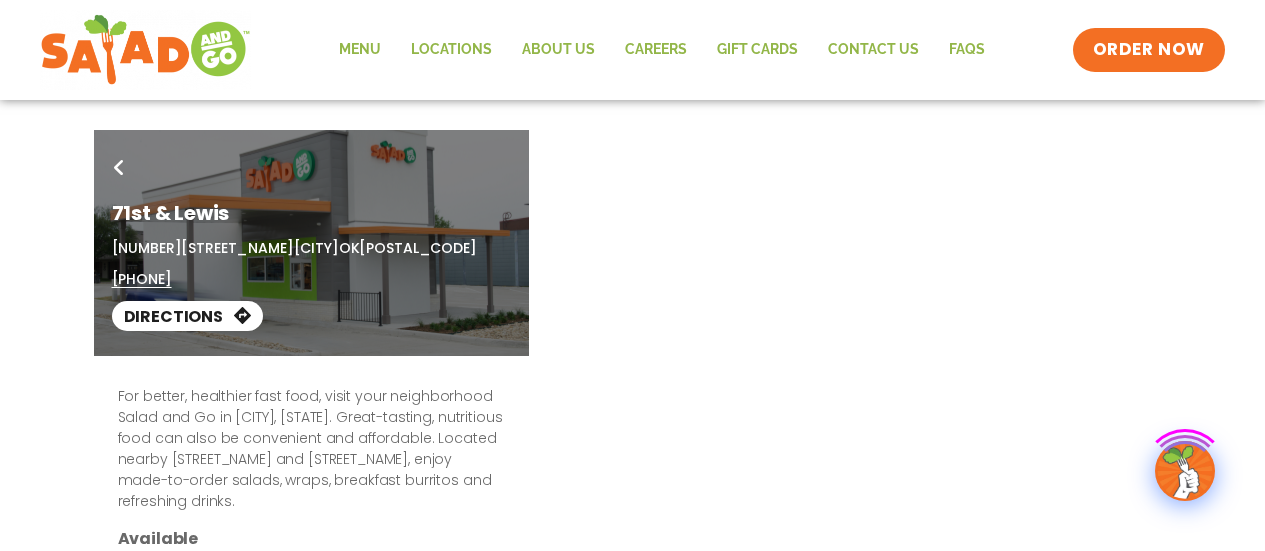 scroll, scrollTop: 0, scrollLeft: 0, axis: both 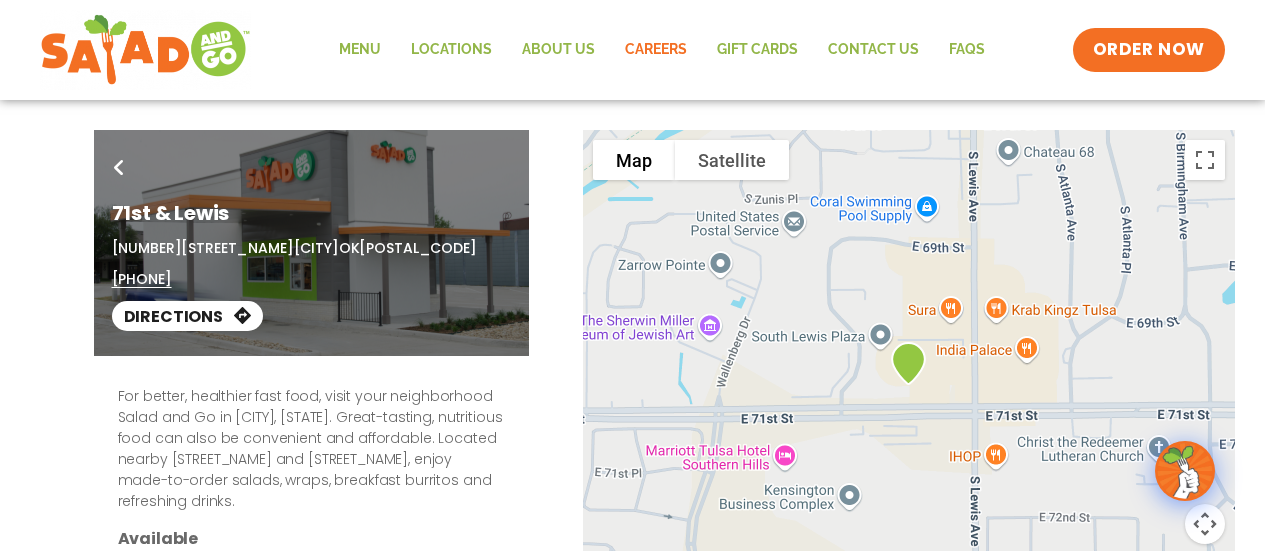 click on "Careers" 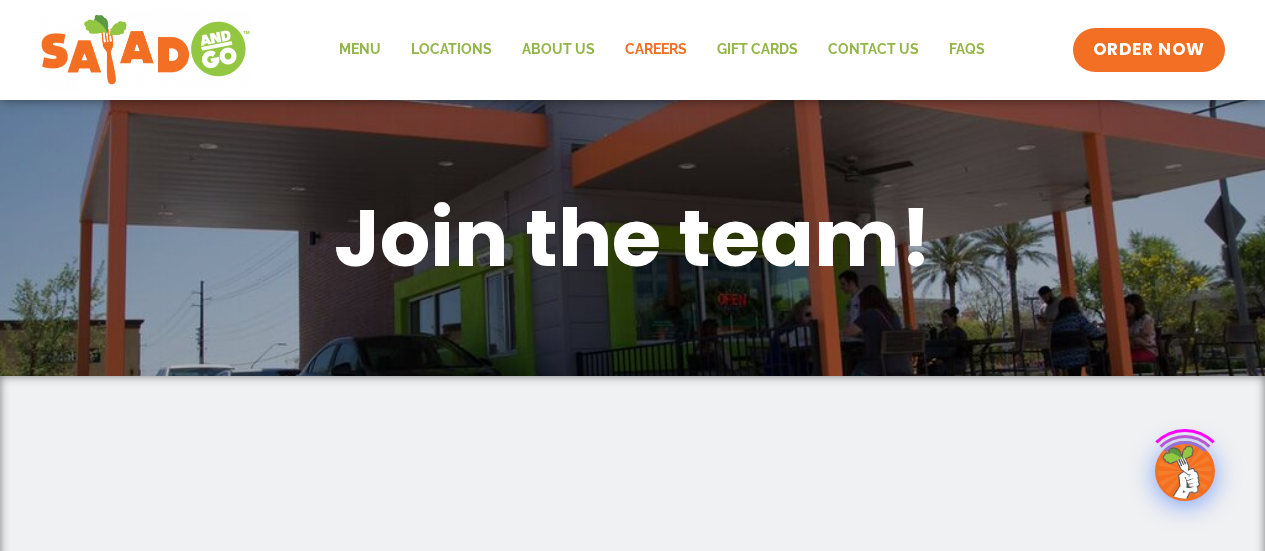 scroll, scrollTop: 0, scrollLeft: 0, axis: both 